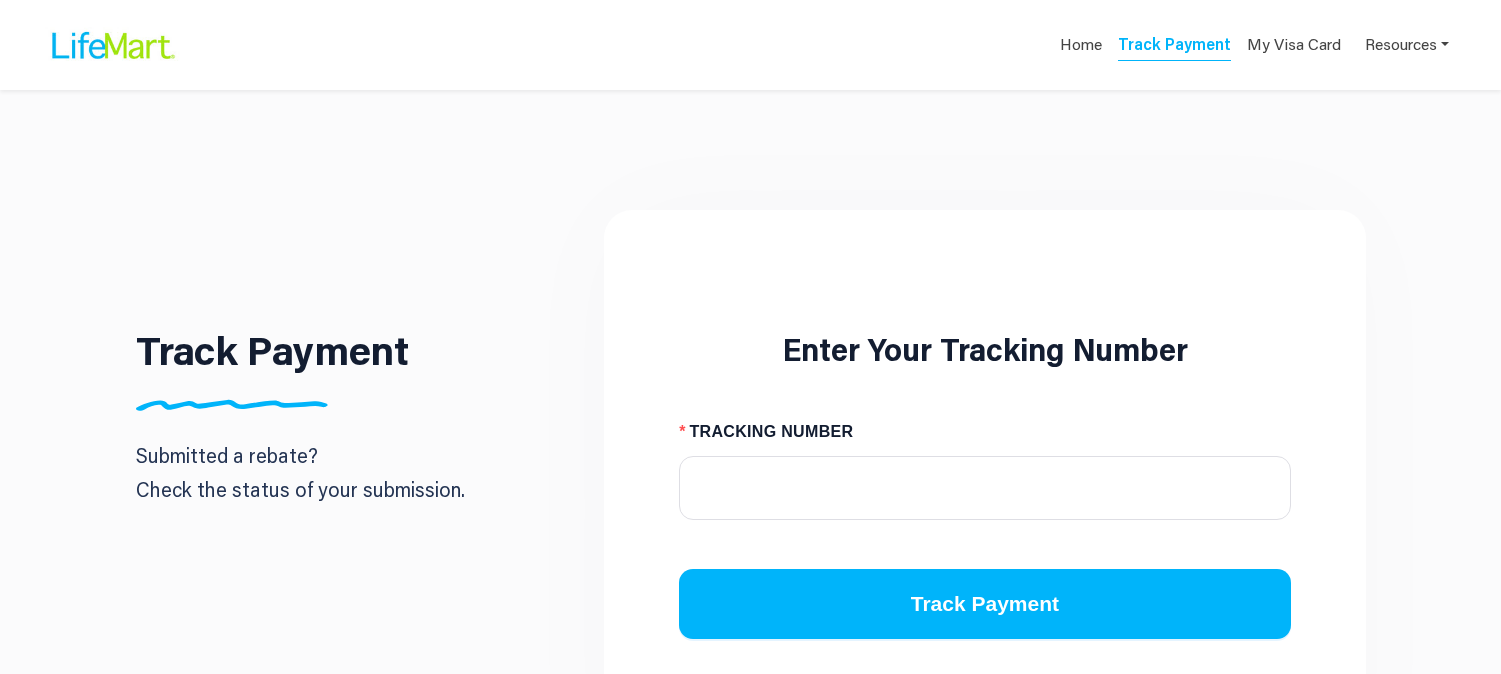scroll, scrollTop: 0, scrollLeft: 0, axis: both 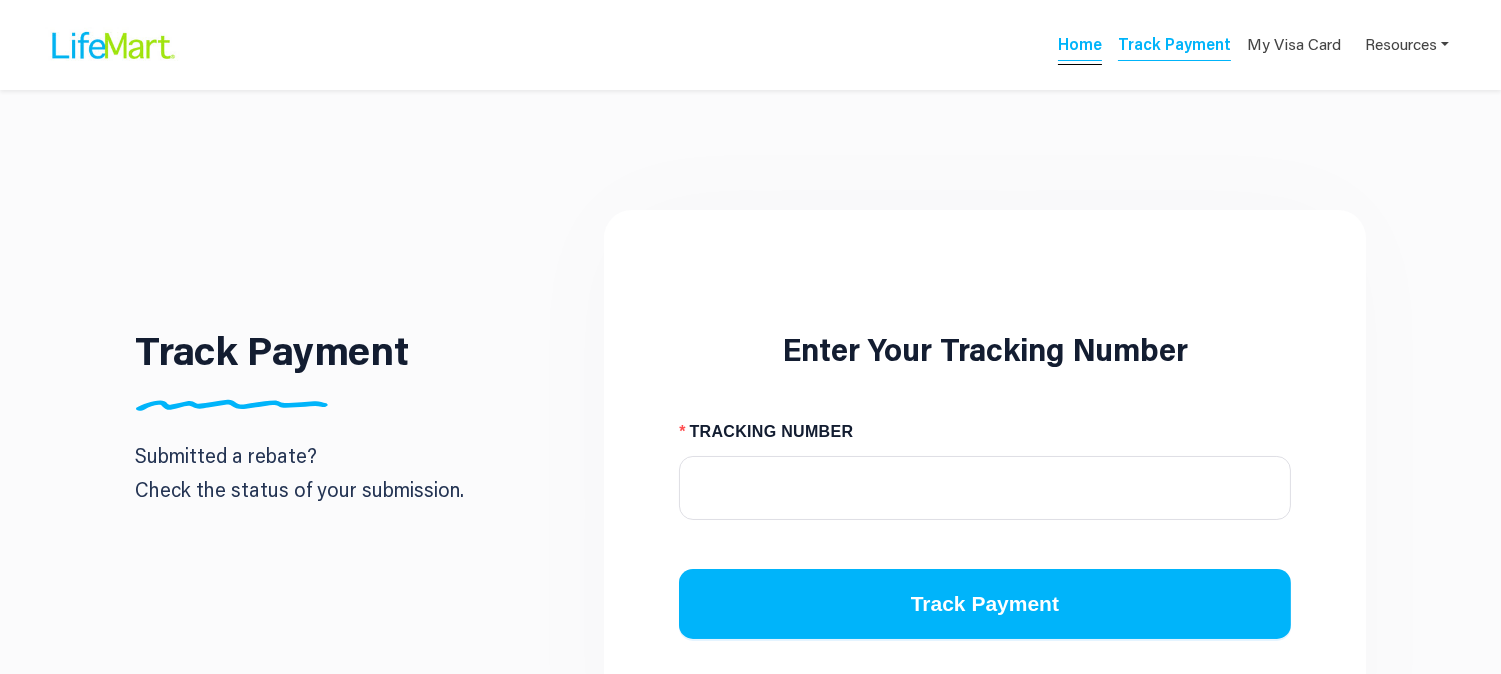 drag, startPoint x: 1047, startPoint y: 60, endPoint x: 1075, endPoint y: 43, distance: 32.75668 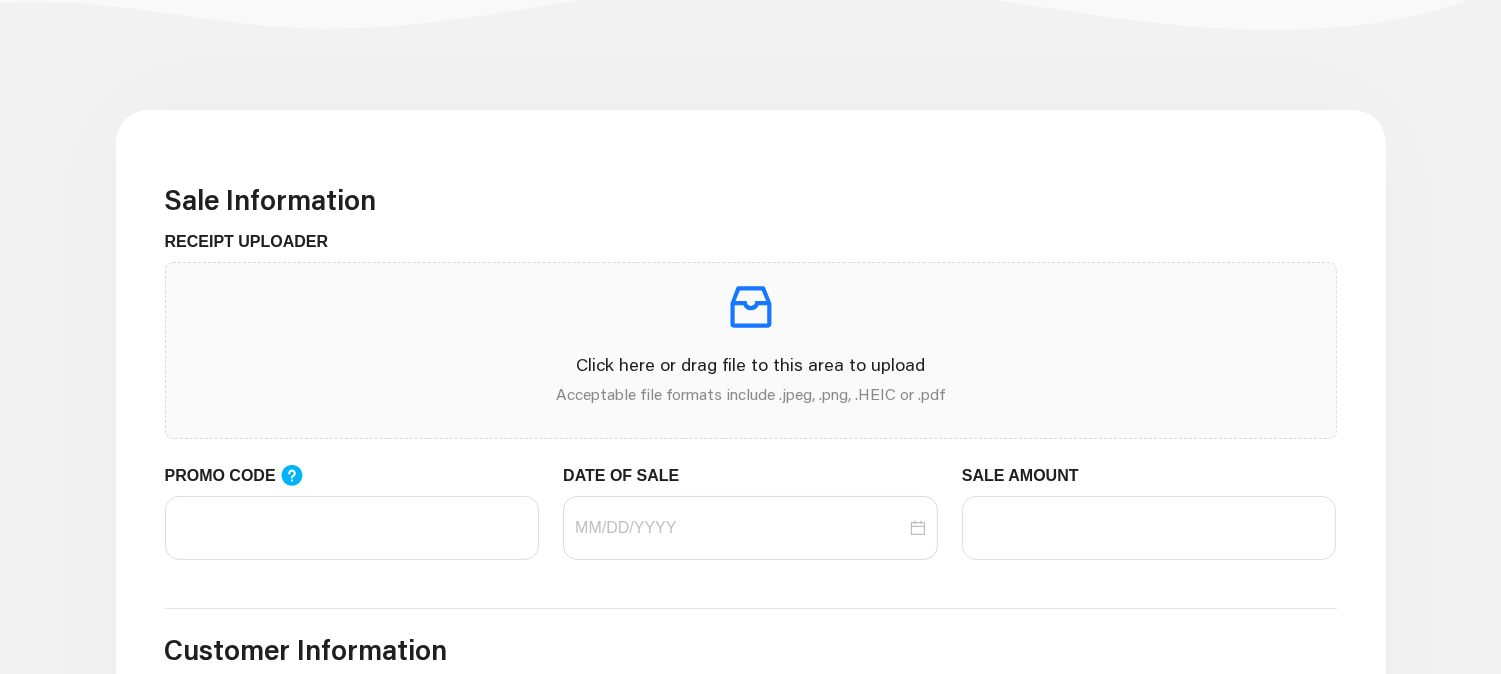 scroll, scrollTop: 555, scrollLeft: 0, axis: vertical 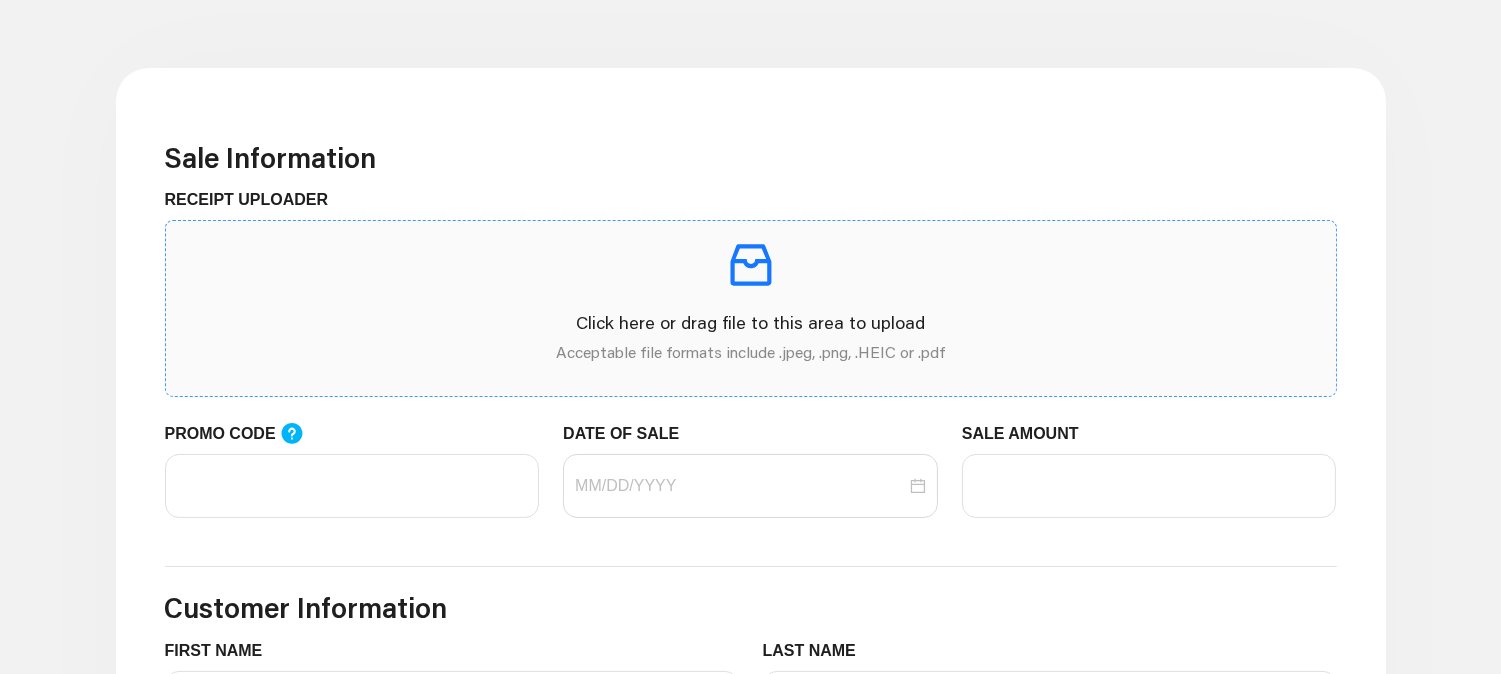 click on "Acceptable file formats include .jpeg, .png, .HEIC or .pdf" at bounding box center [751, 352] 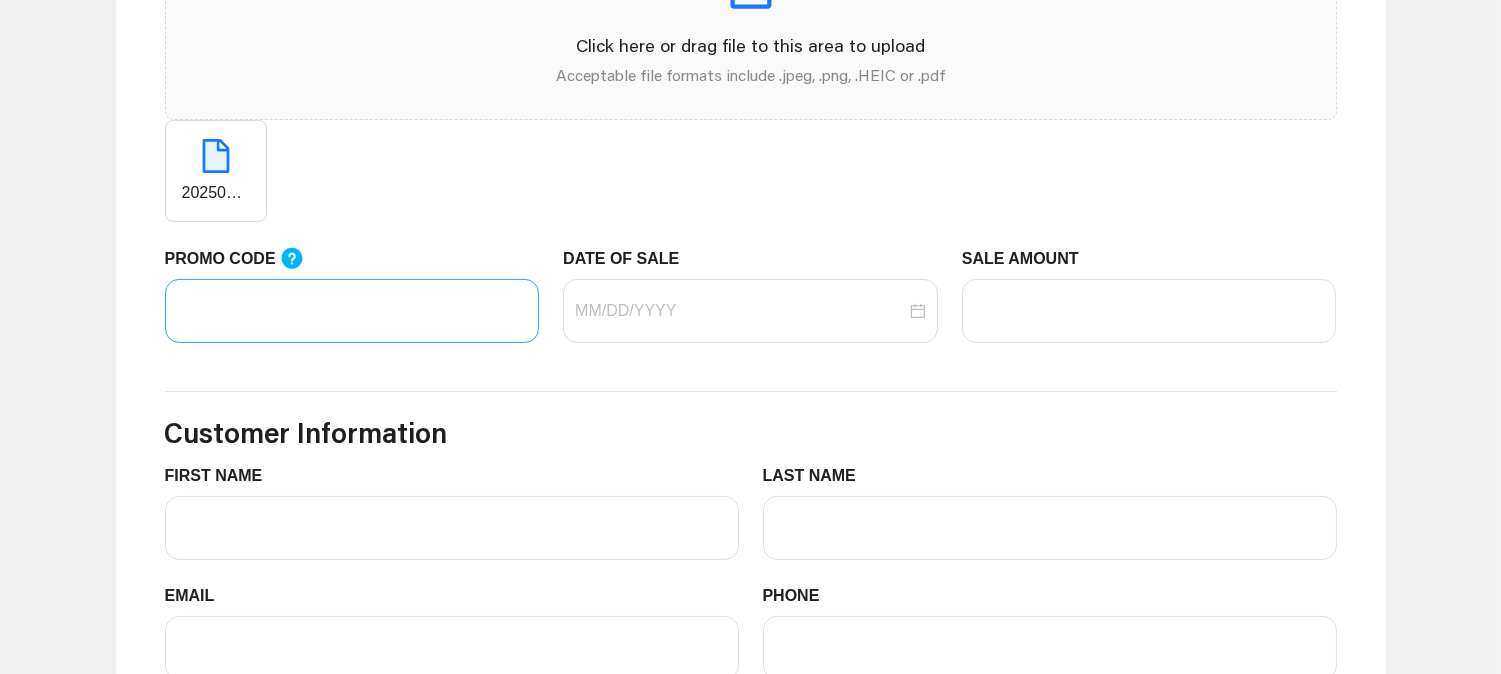 scroll, scrollTop: 888, scrollLeft: 0, axis: vertical 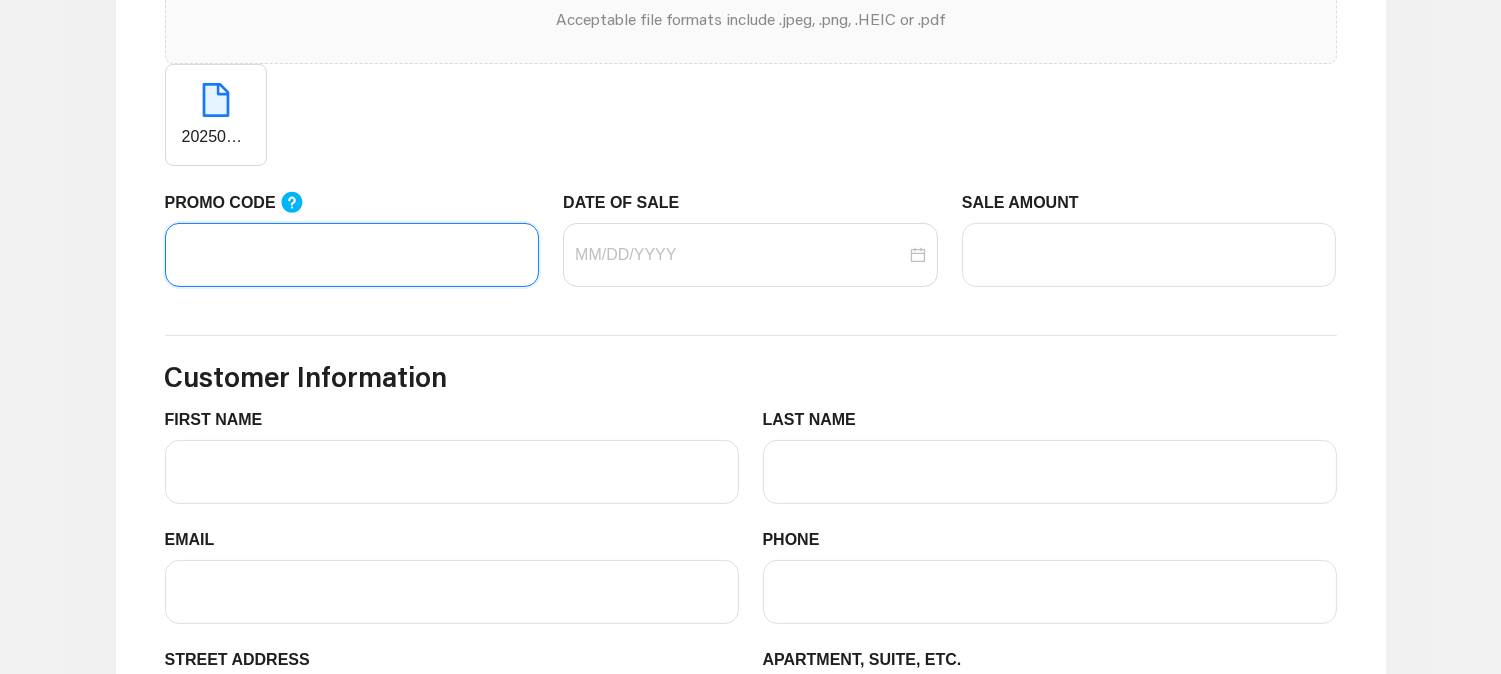 click on "PROMO CODE" at bounding box center (352, 255) 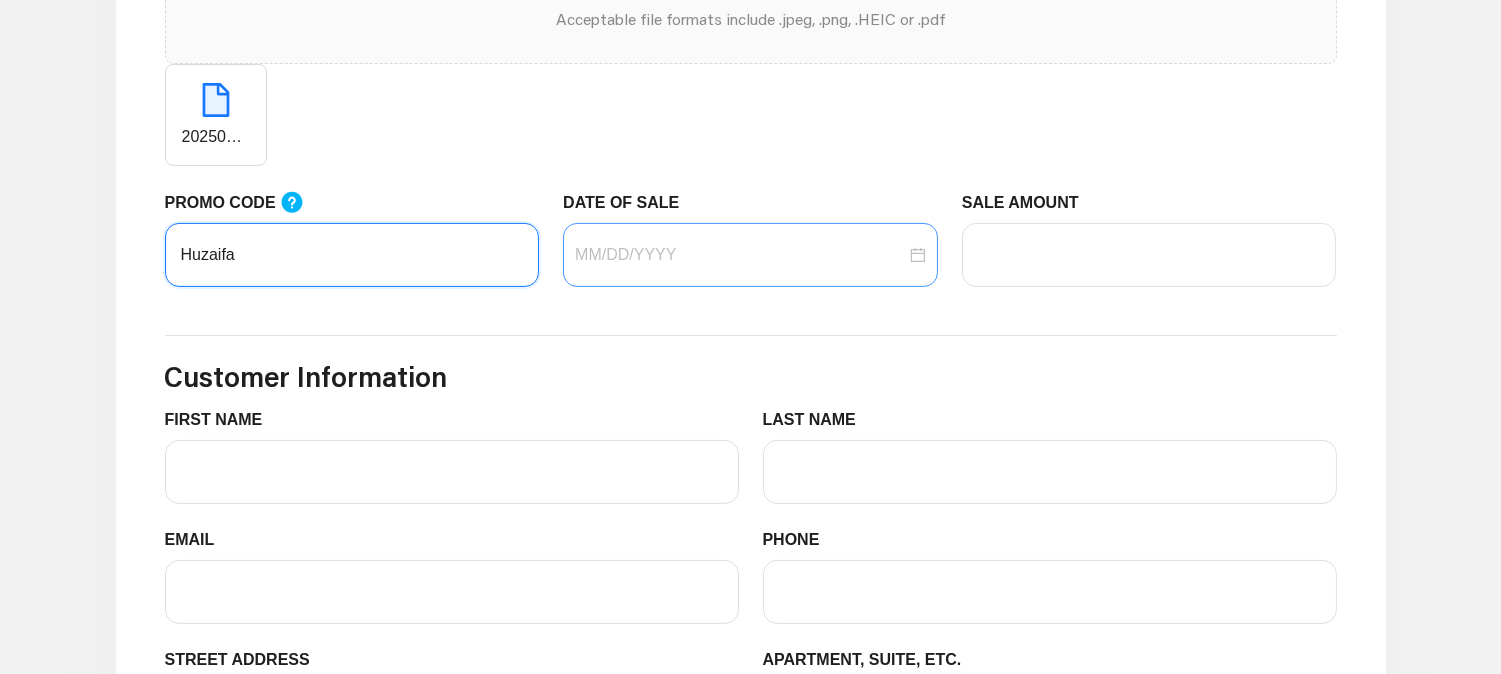 click at bounding box center (750, 255) 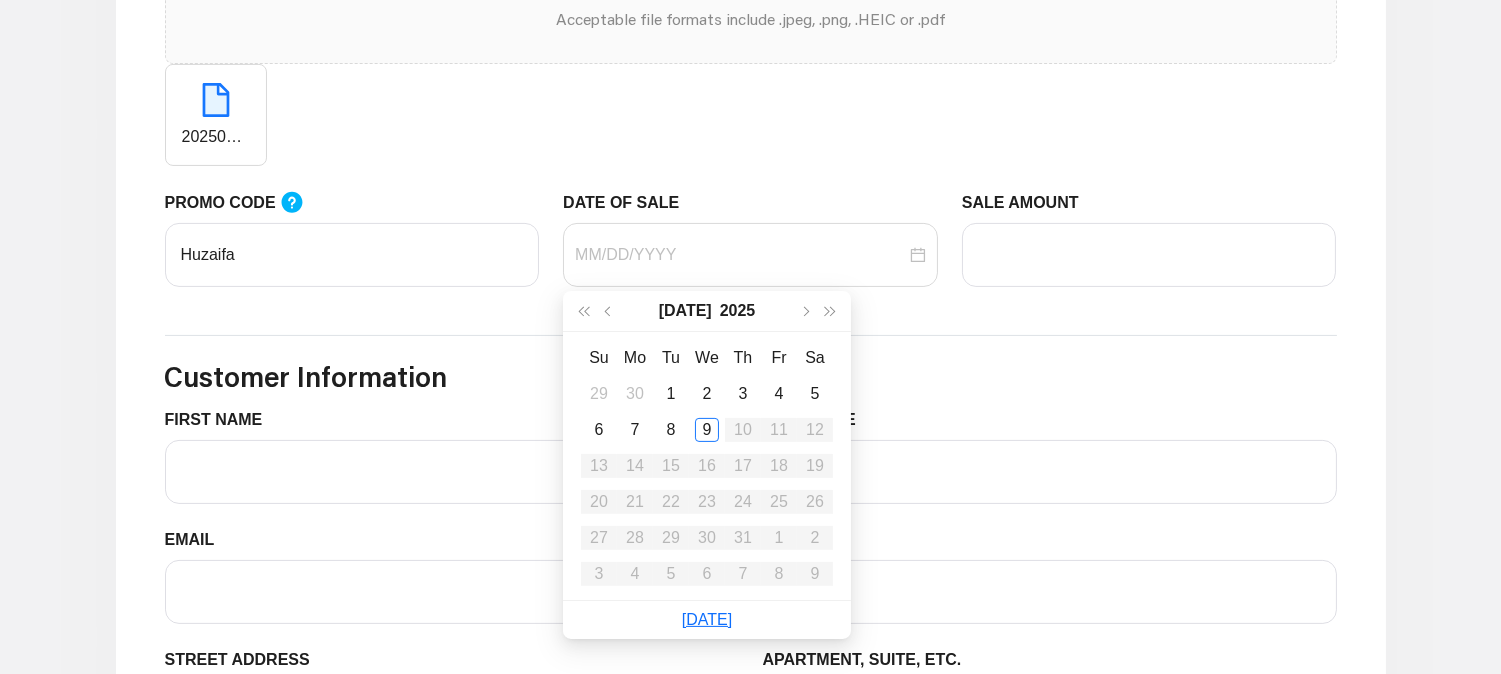 click on "Mo" at bounding box center [635, 358] 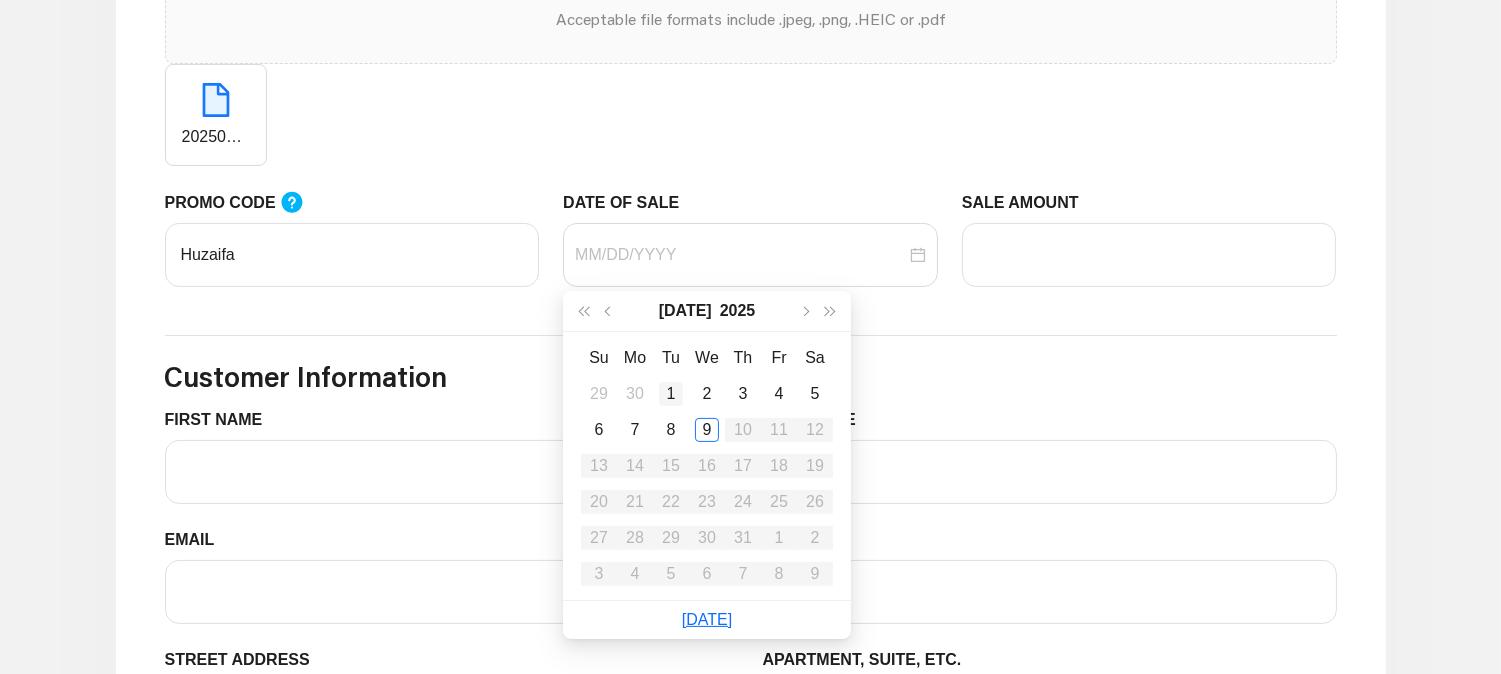 type on "07/01/2025" 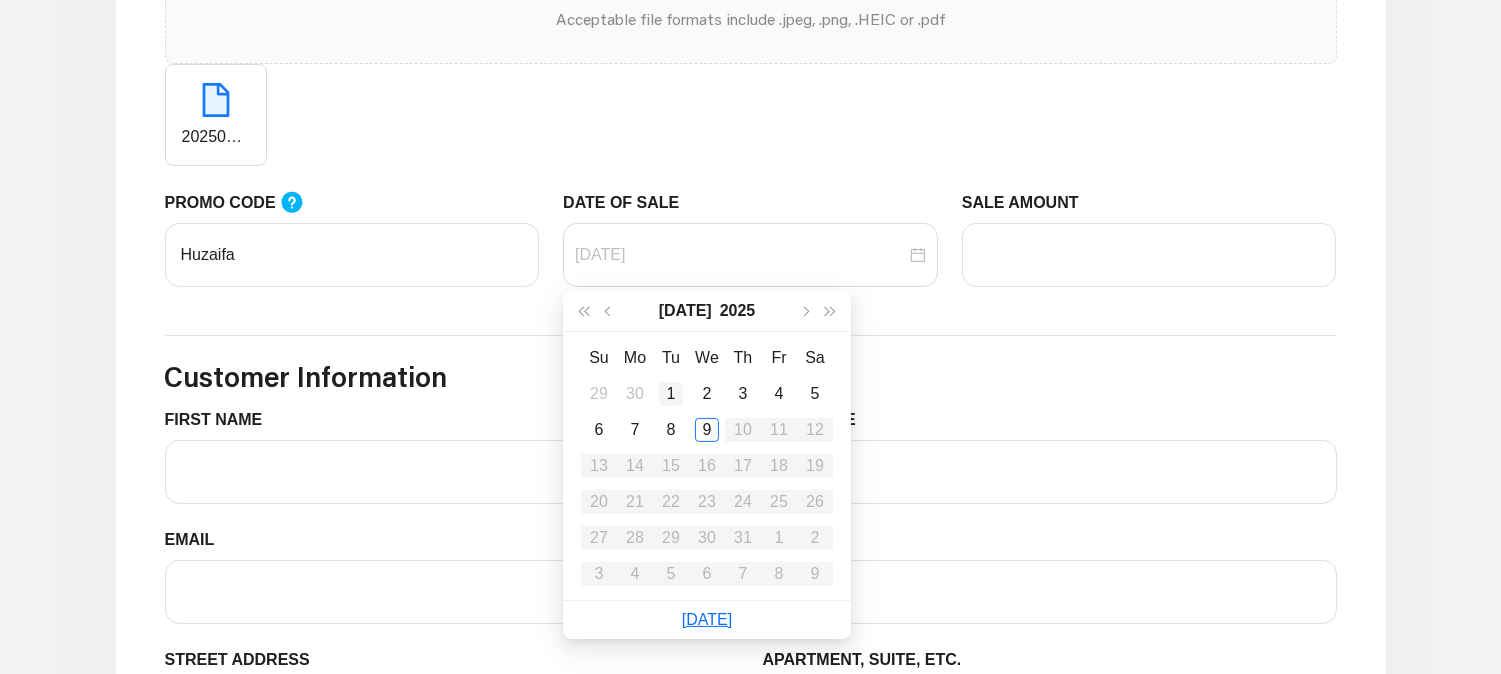 click on "1" at bounding box center (671, 394) 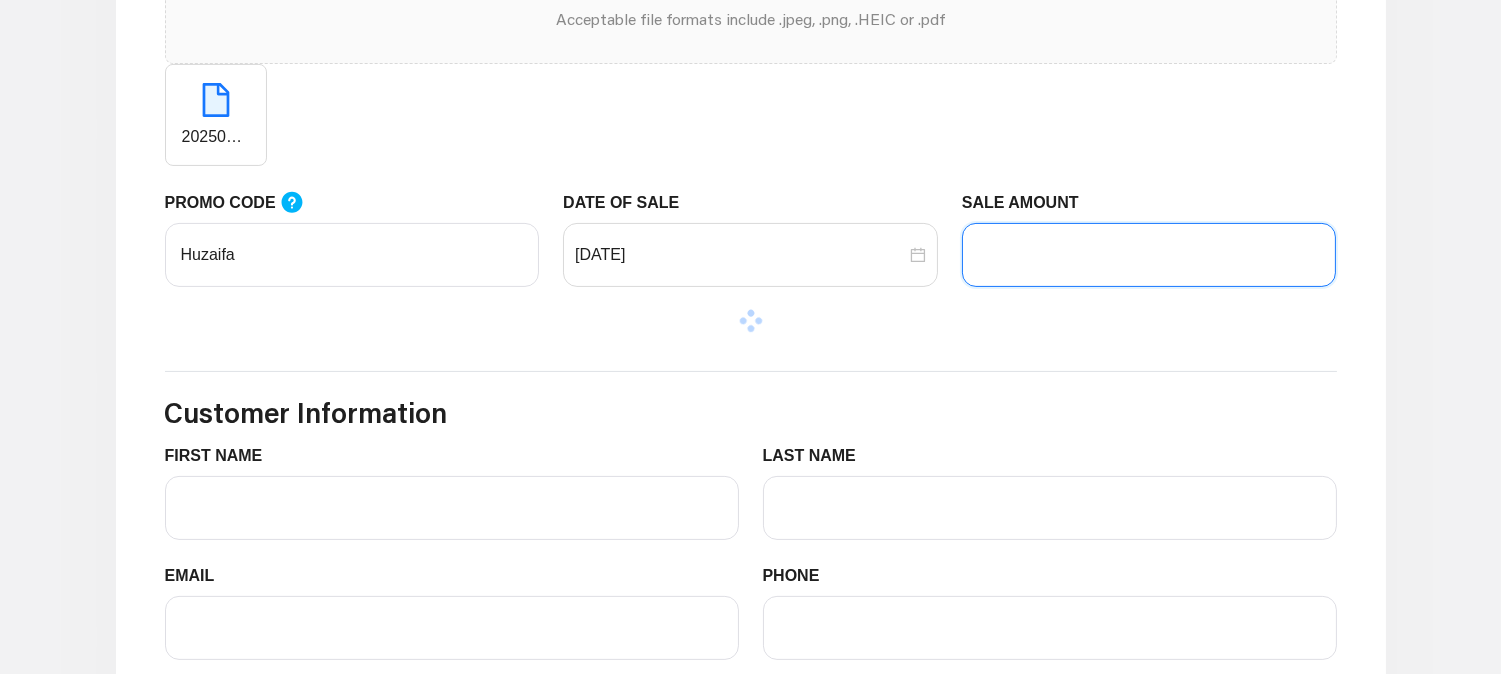 drag, startPoint x: 1060, startPoint y: 266, endPoint x: 1056, endPoint y: 277, distance: 11.7046995 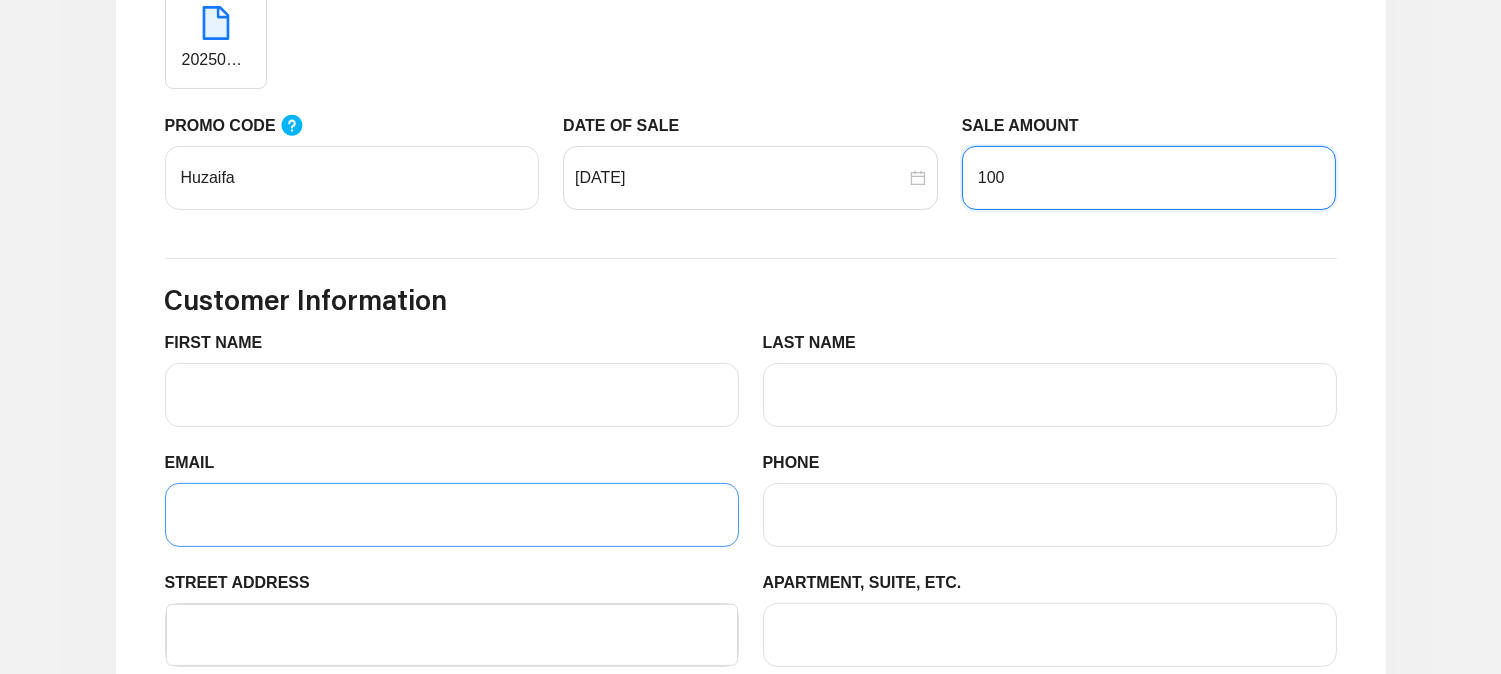 scroll, scrollTop: 1111, scrollLeft: 0, axis: vertical 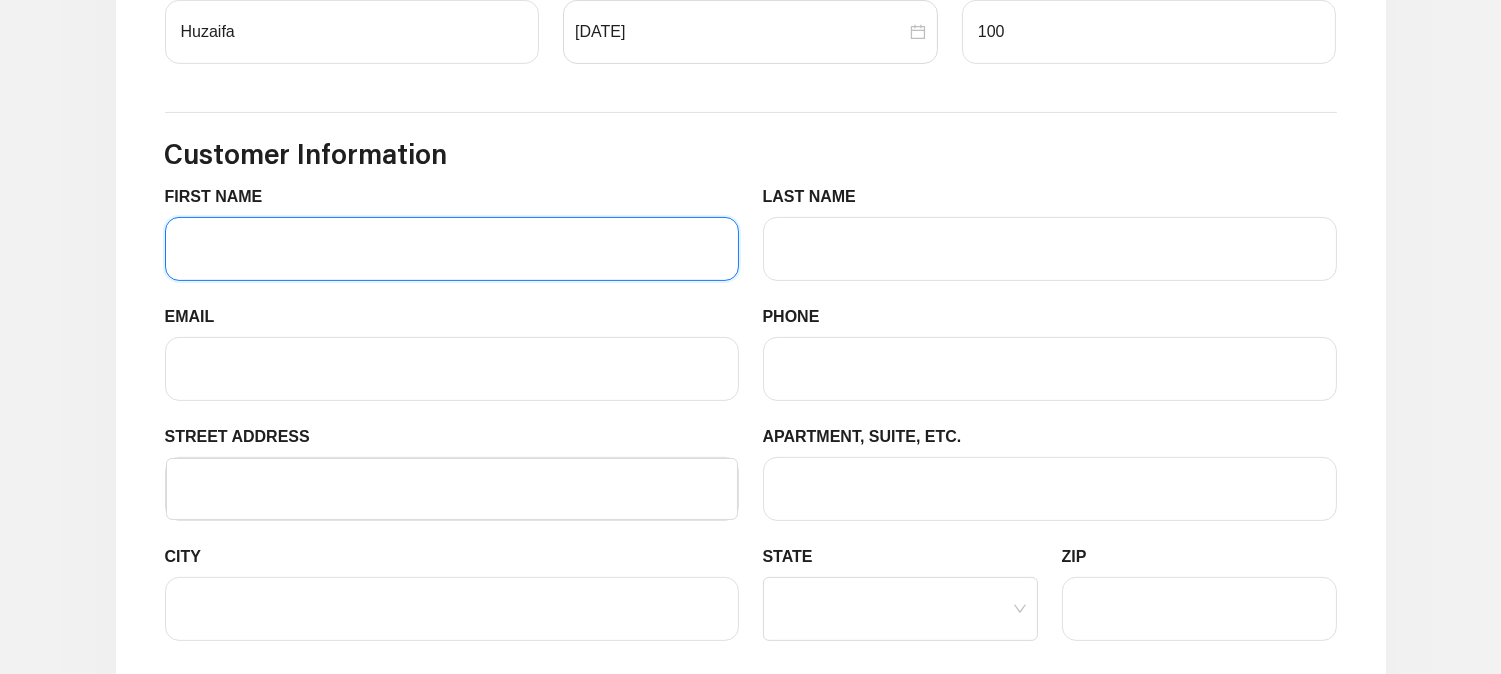 click on "FIRST NAME" at bounding box center (452, 249) 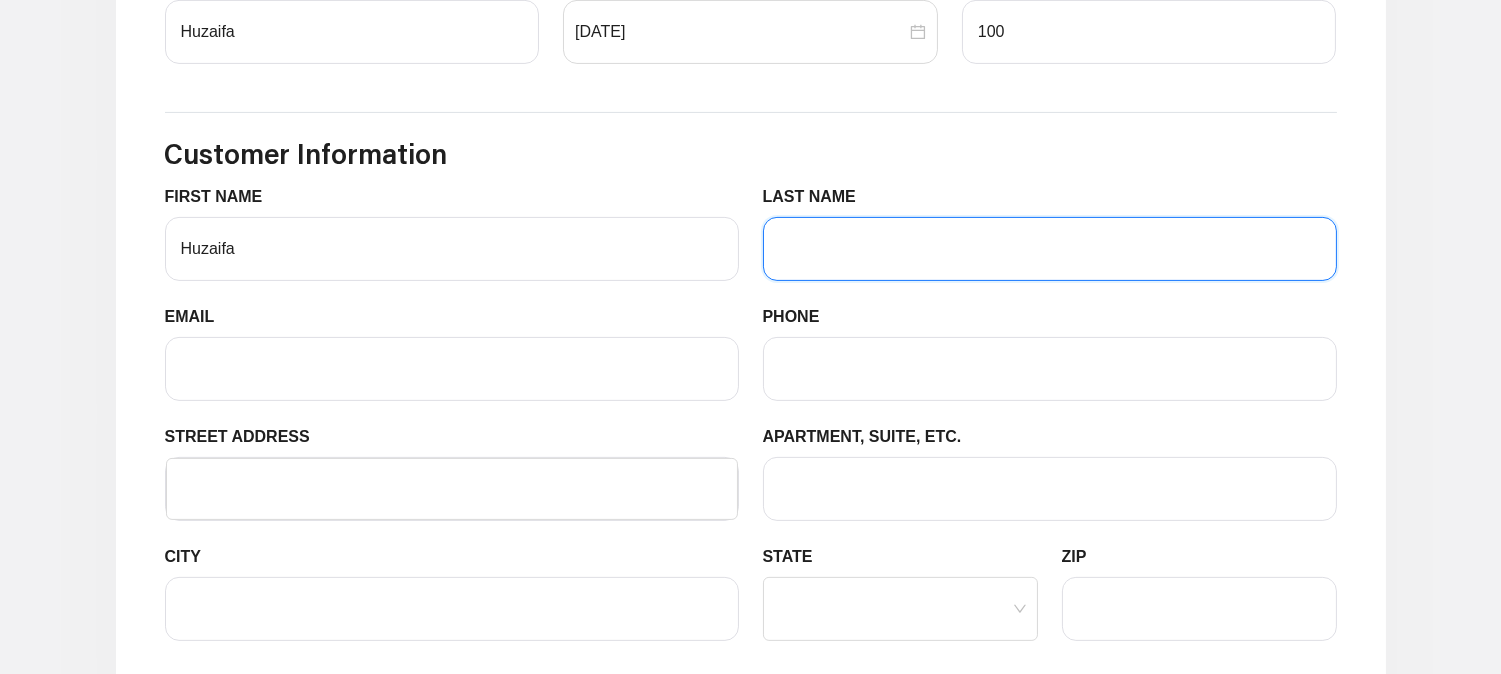click on "LAST NAME" at bounding box center (1050, 249) 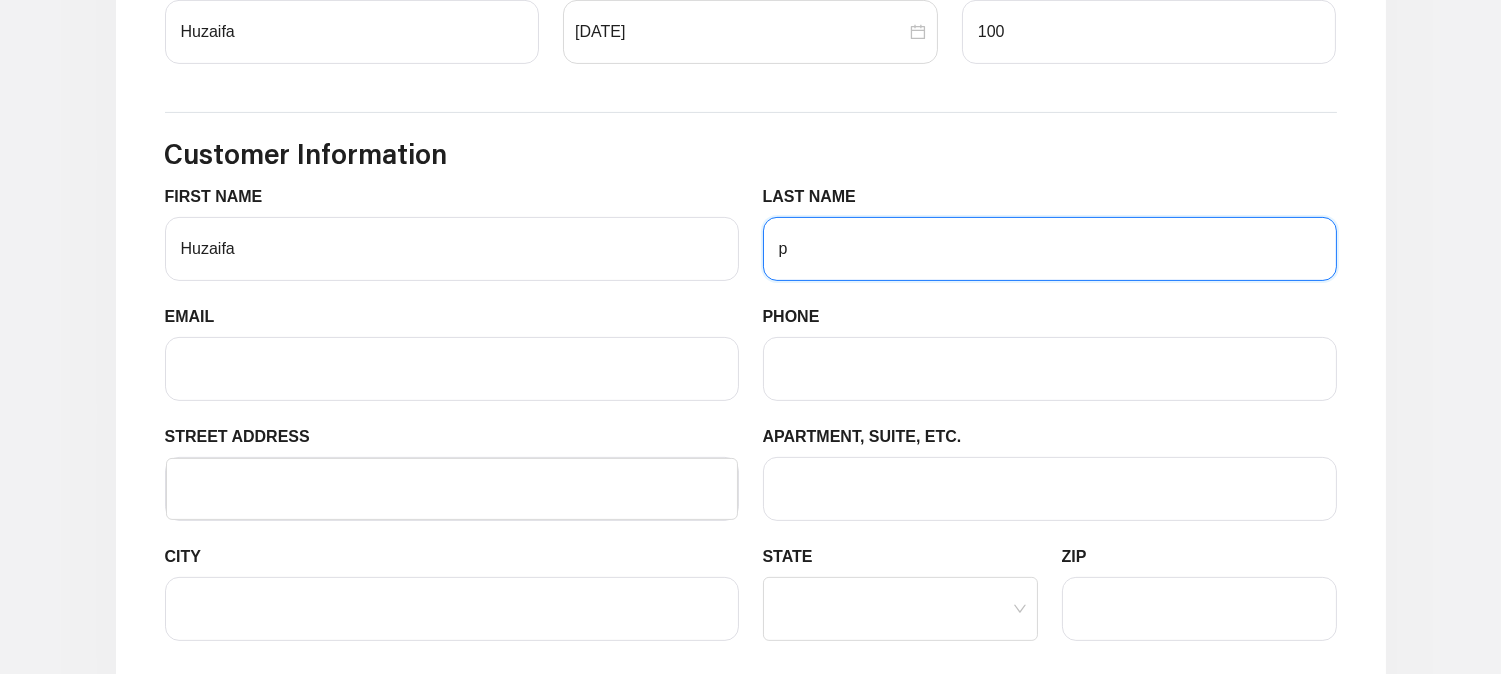 type on "Pimpari" 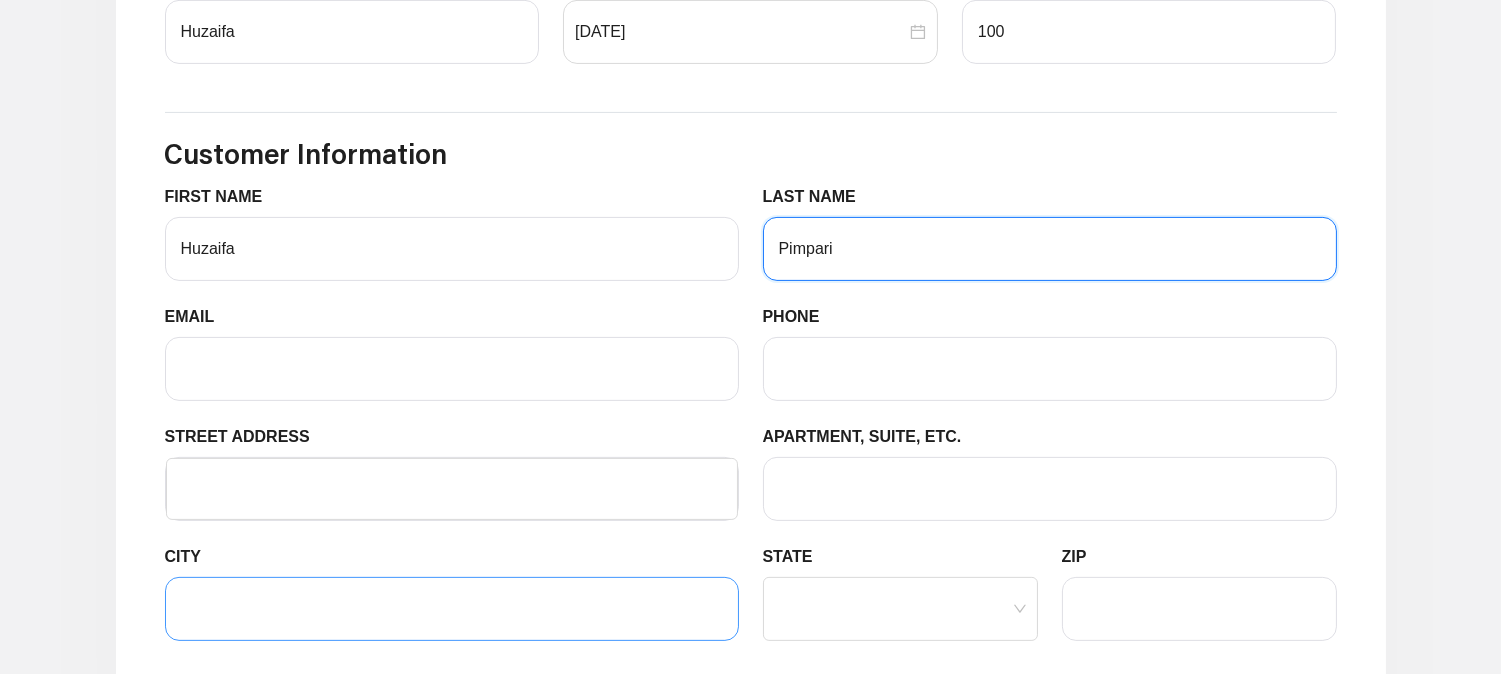 scroll, scrollTop: 1222, scrollLeft: 0, axis: vertical 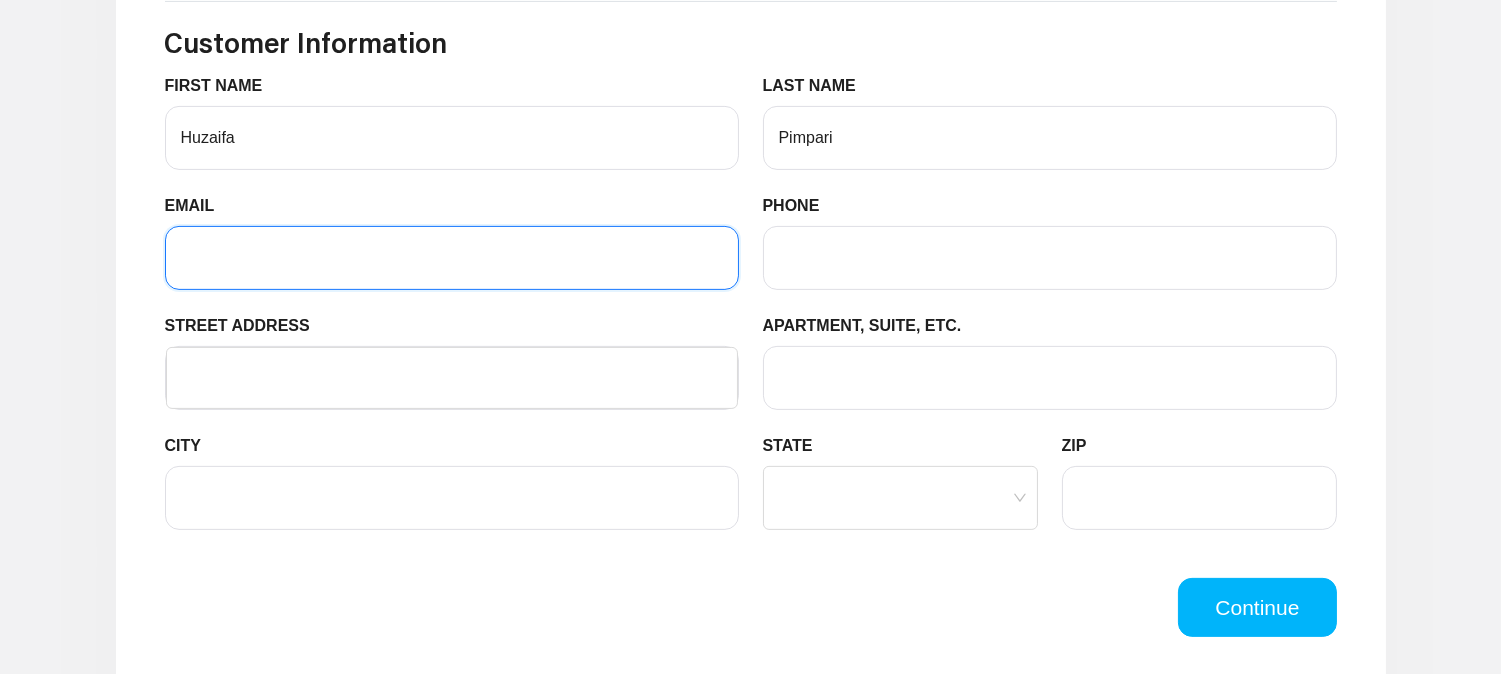 click on "EMAIL" at bounding box center [452, 258] 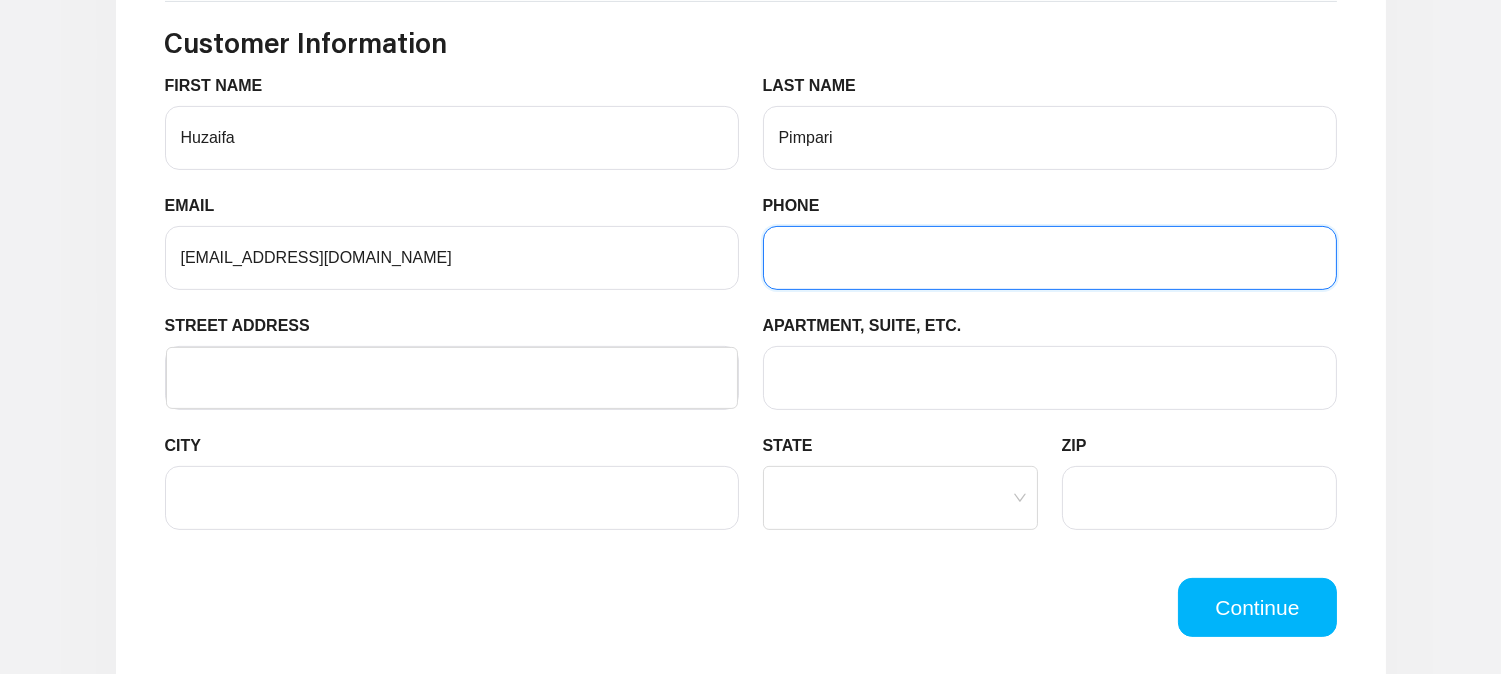 type on "9494079278" 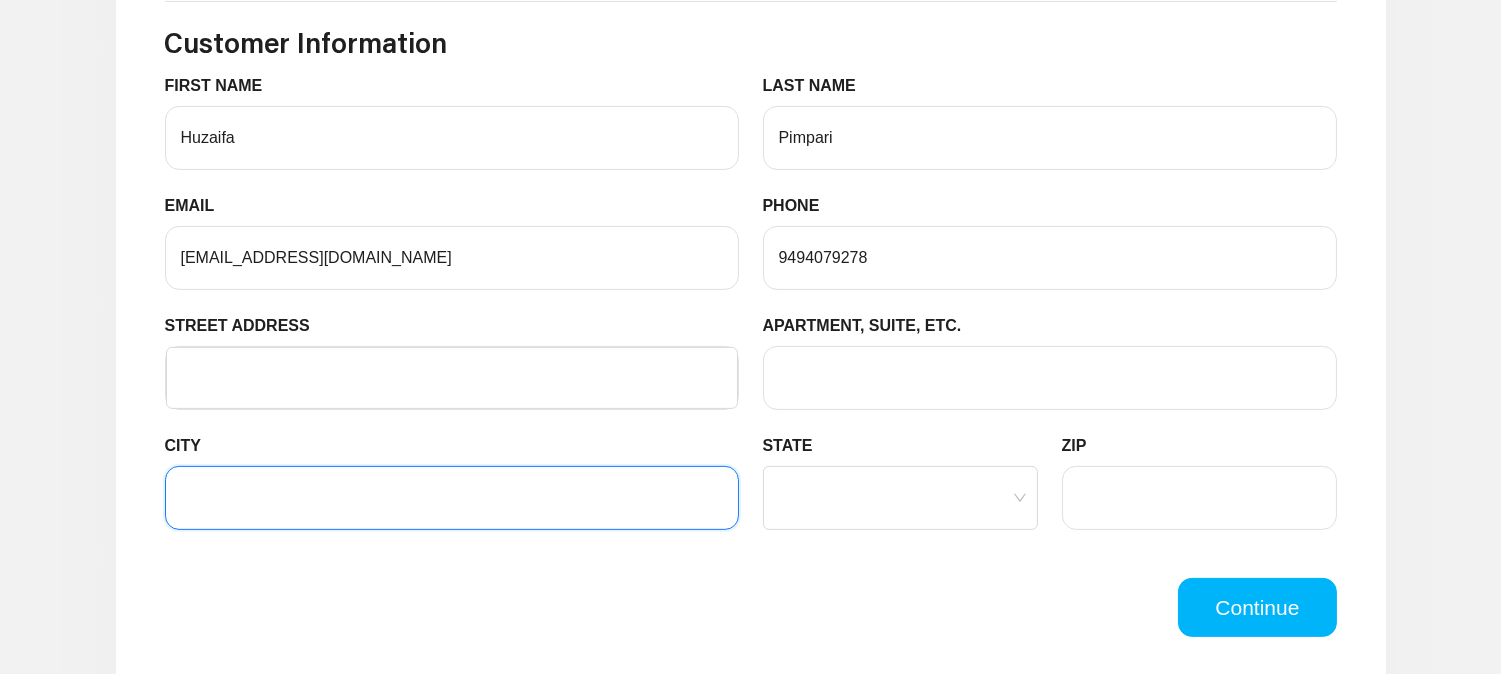 type on "New York" 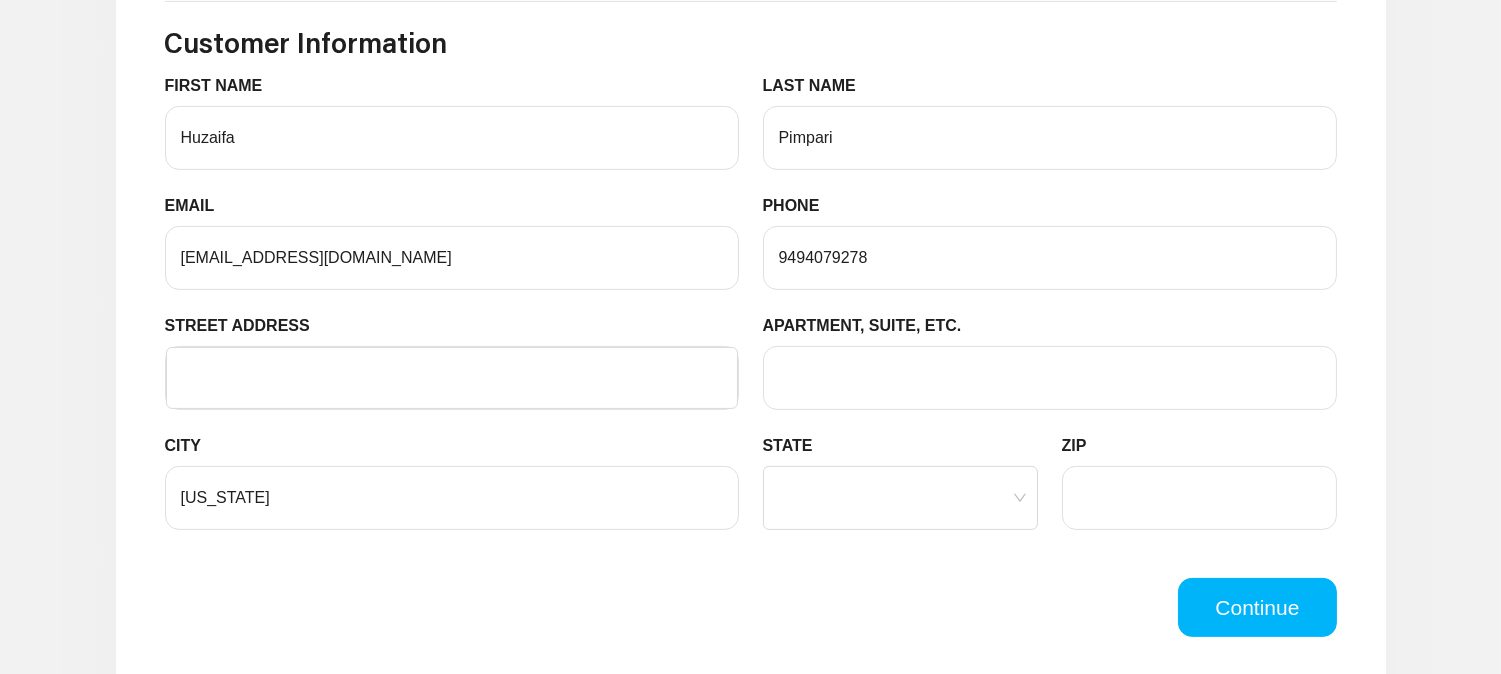 type on "Route 1" 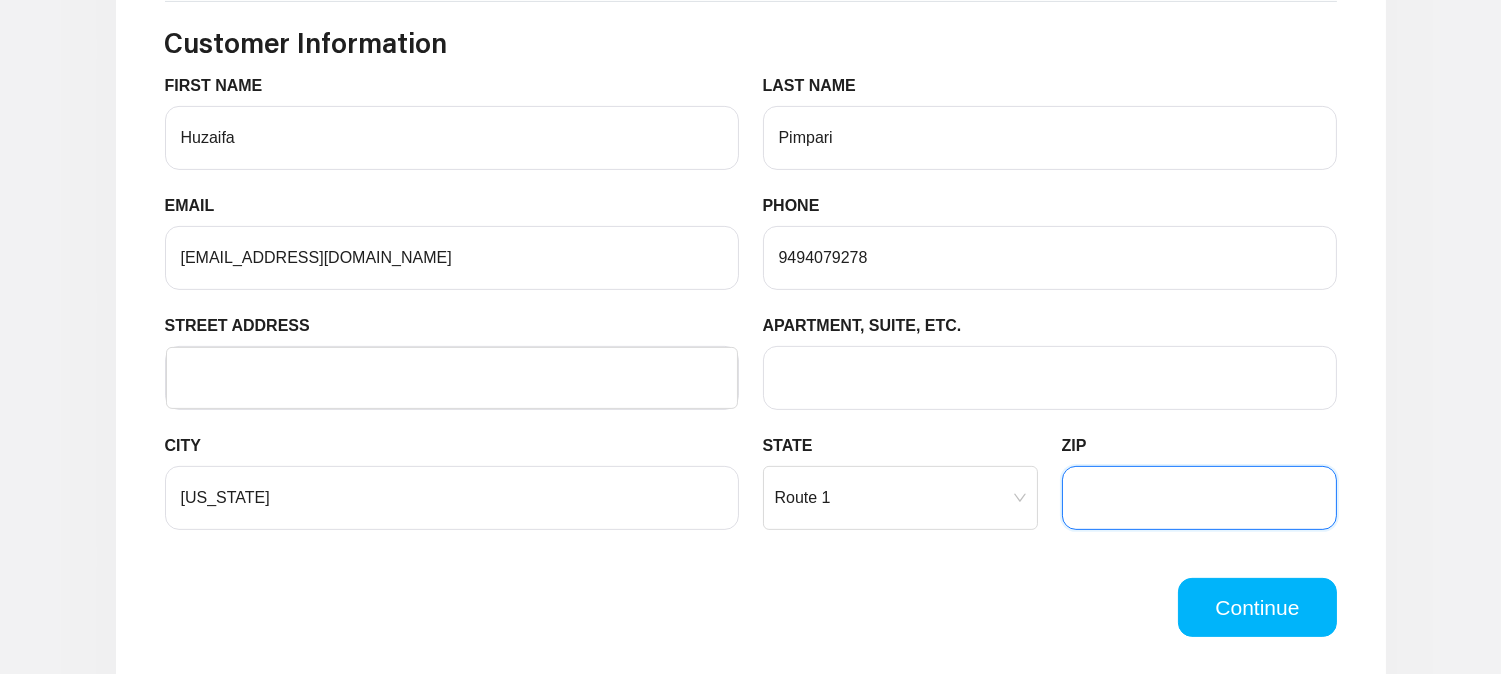 type on "10001" 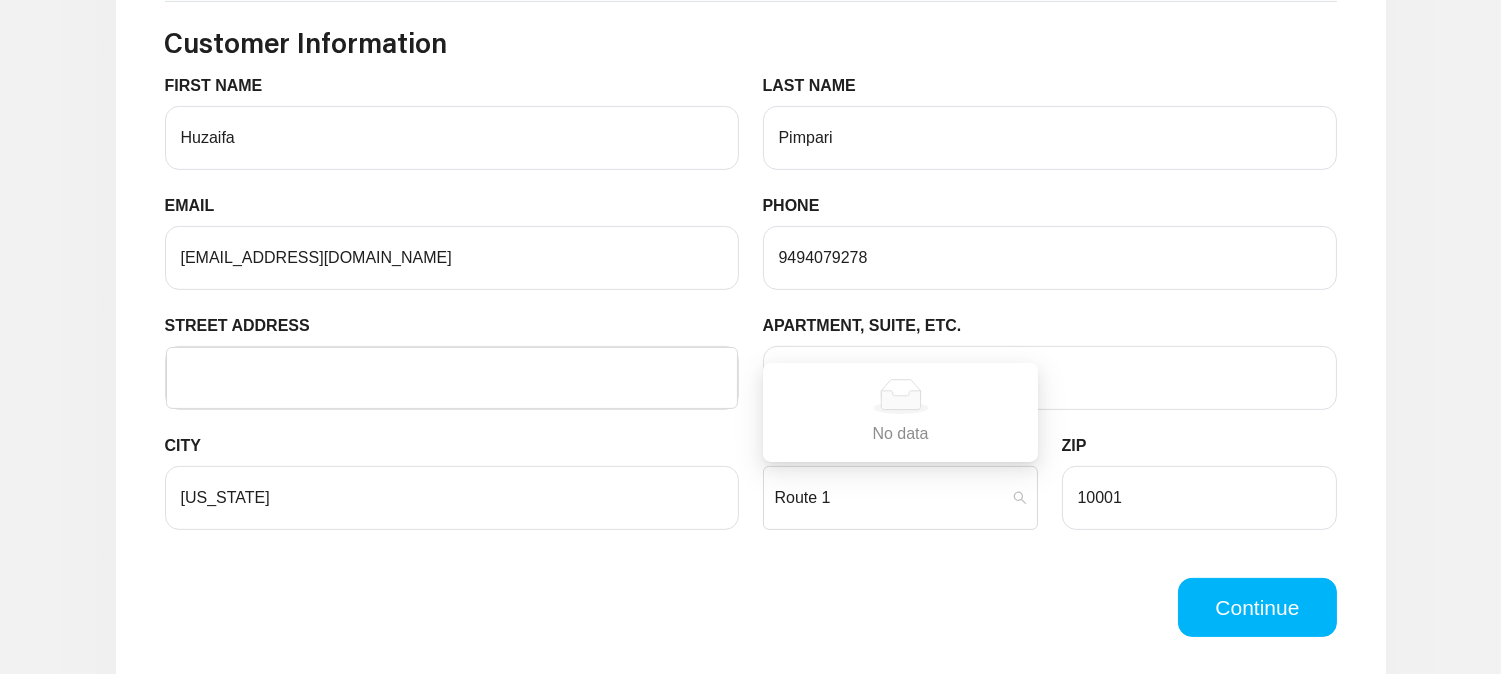 type 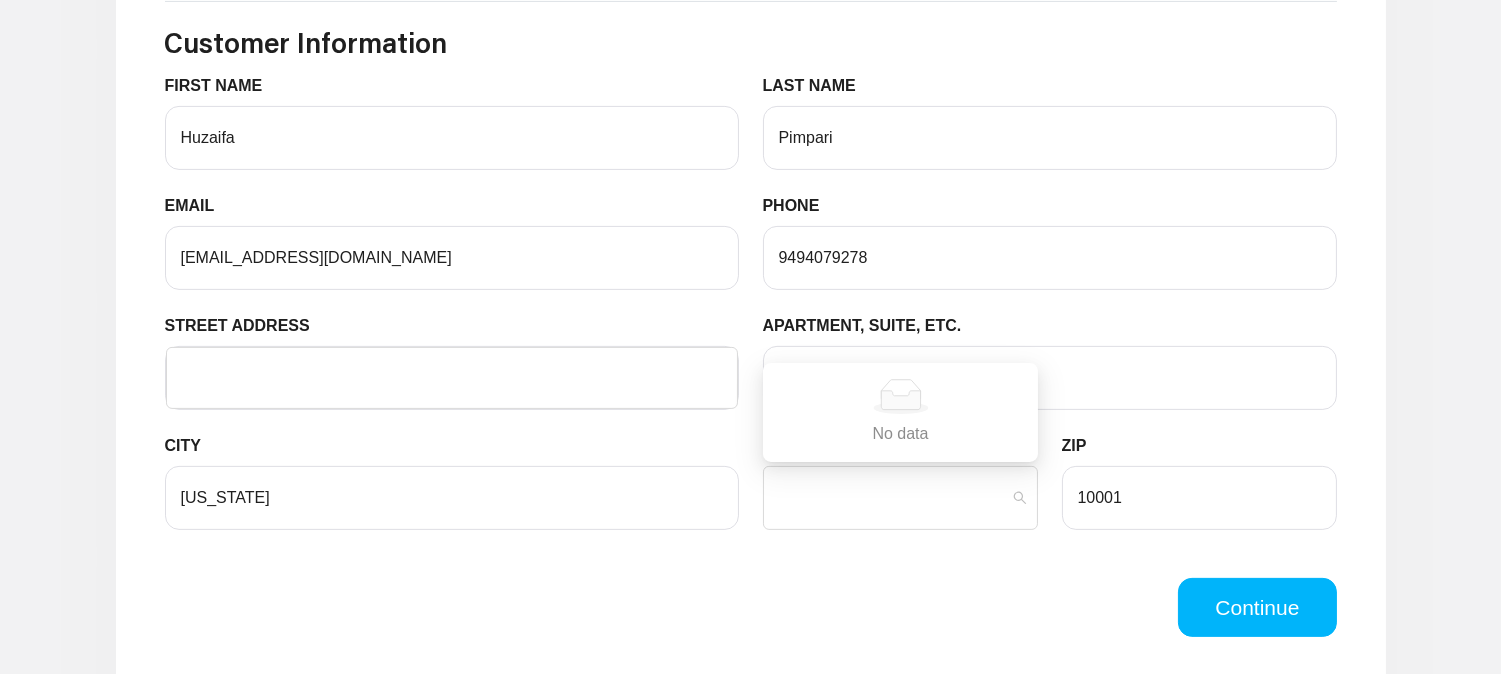 click on "STREET ADDRESS" at bounding box center (452, 330) 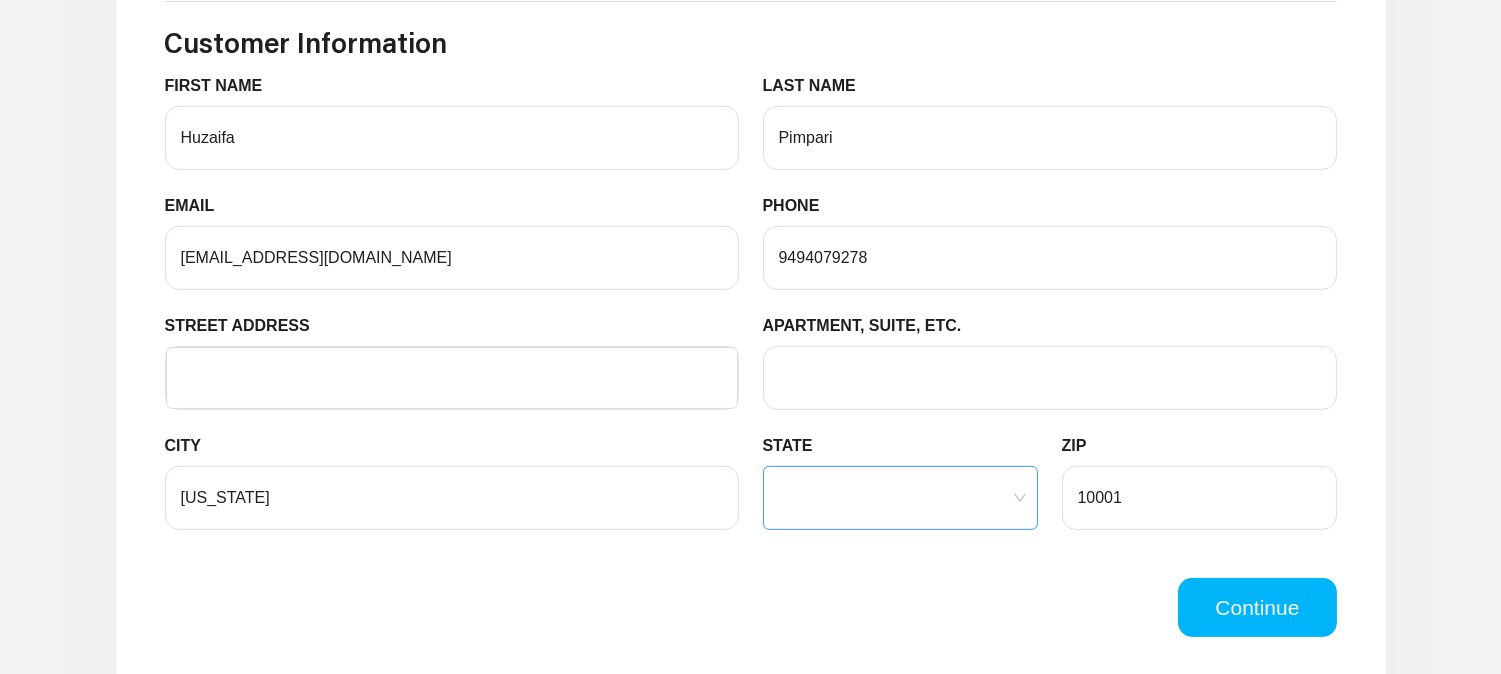 click on "STATE" at bounding box center (900, 498) 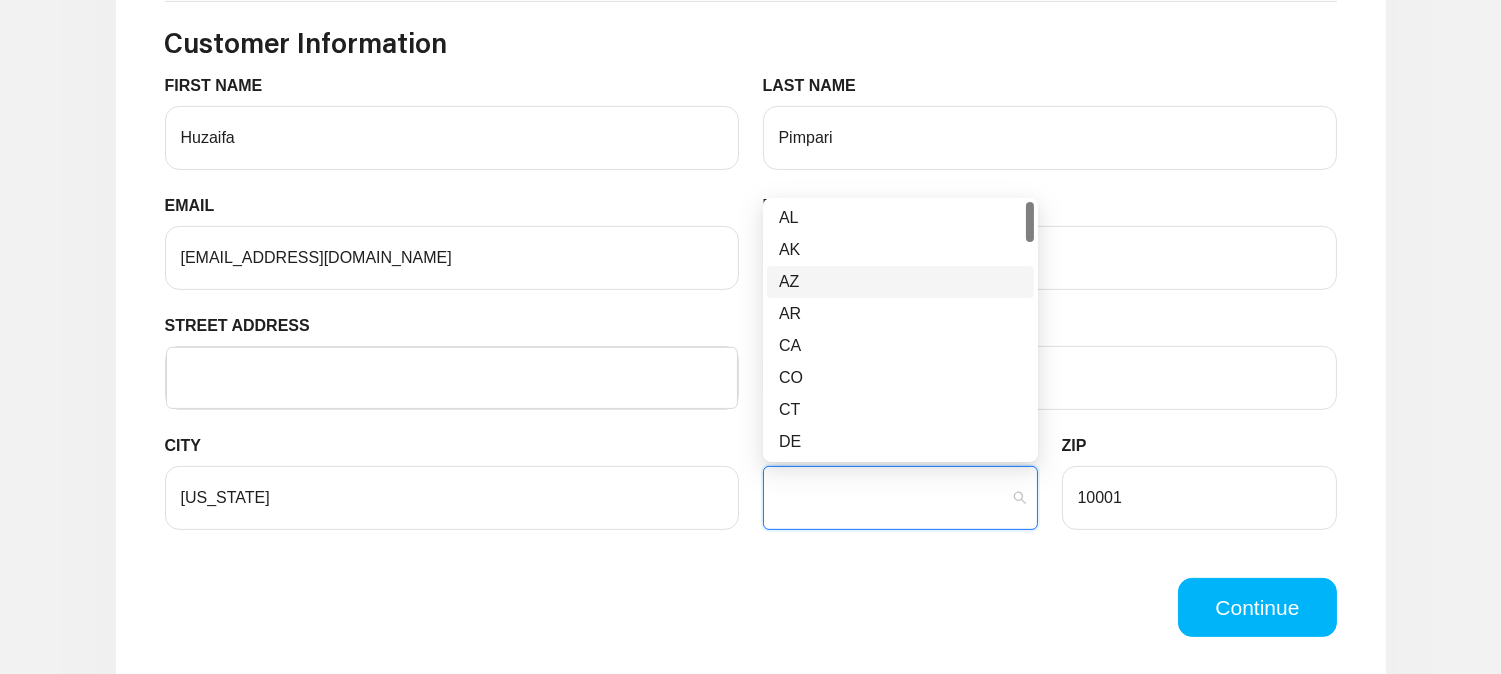 click on "AZ" at bounding box center [900, 282] 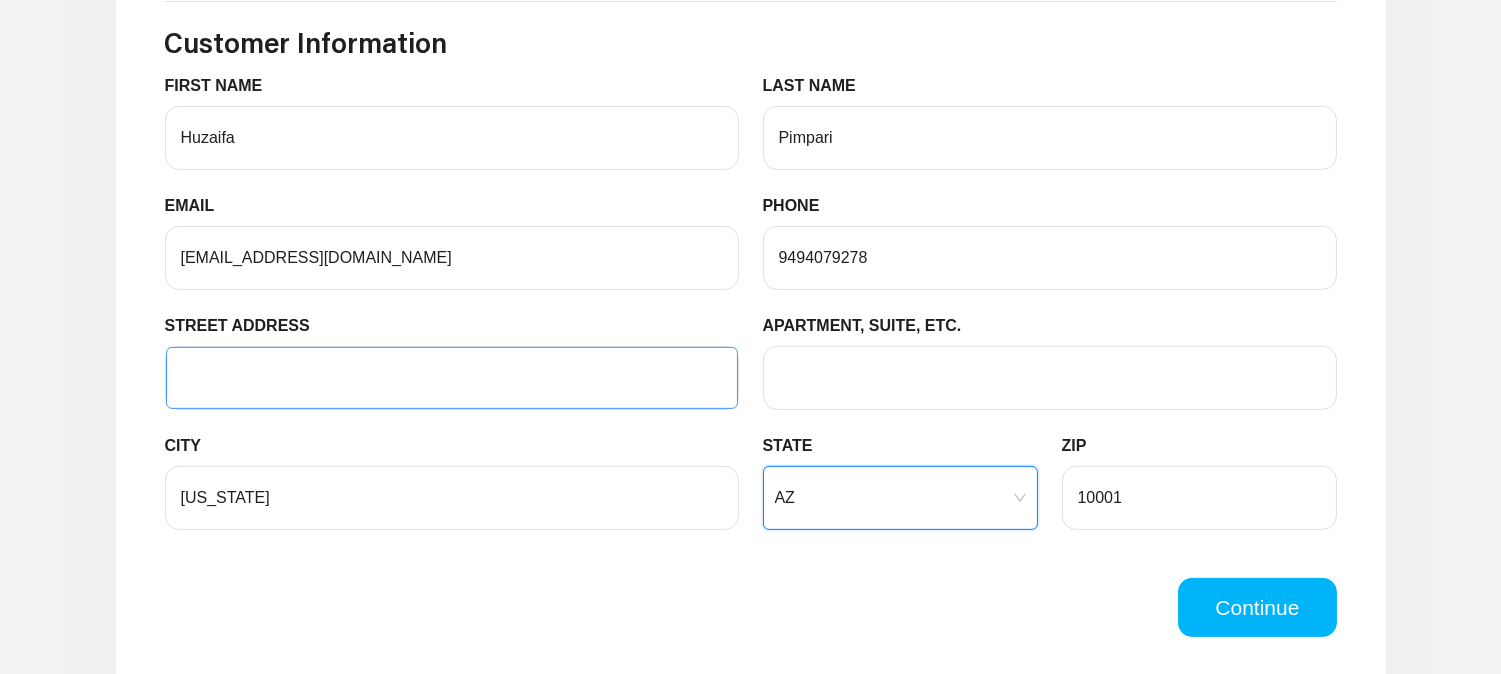 click on "STREET ADDRESS" at bounding box center [452, 378] 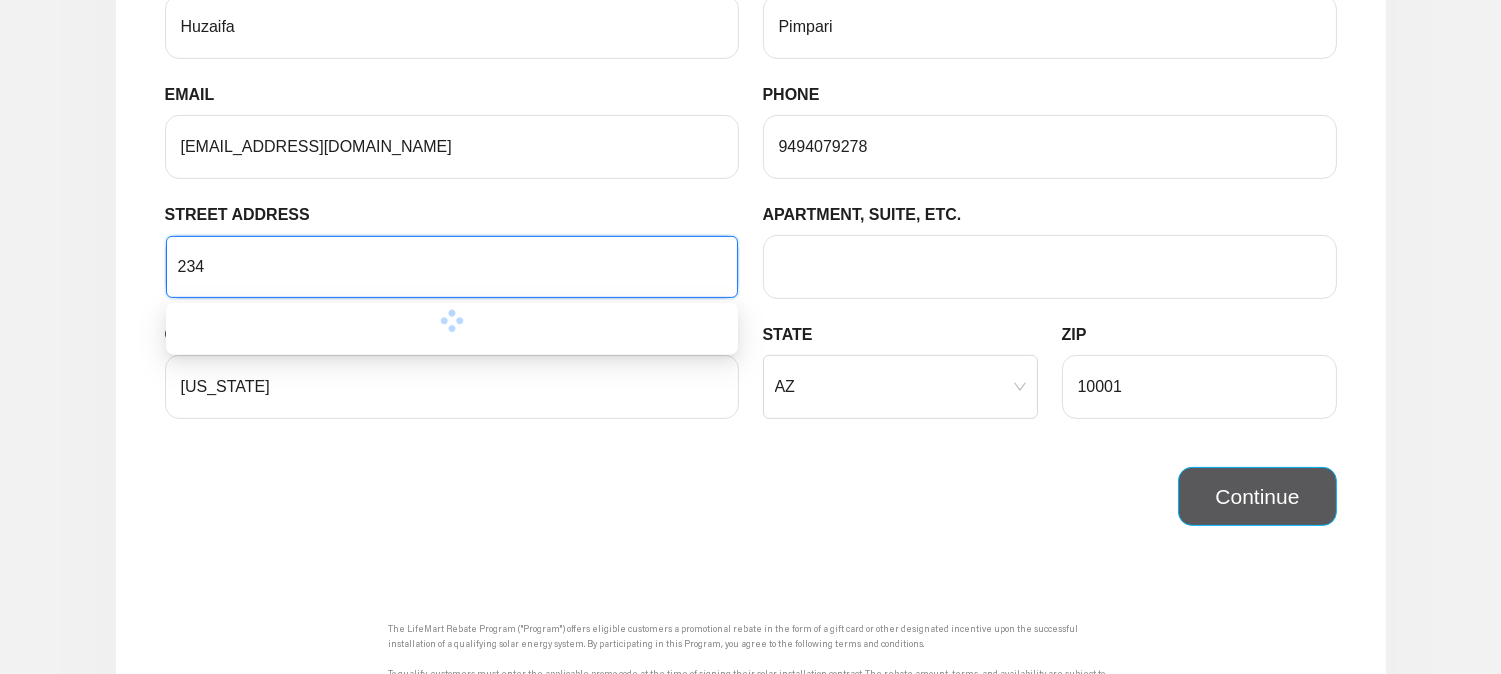 type on "234" 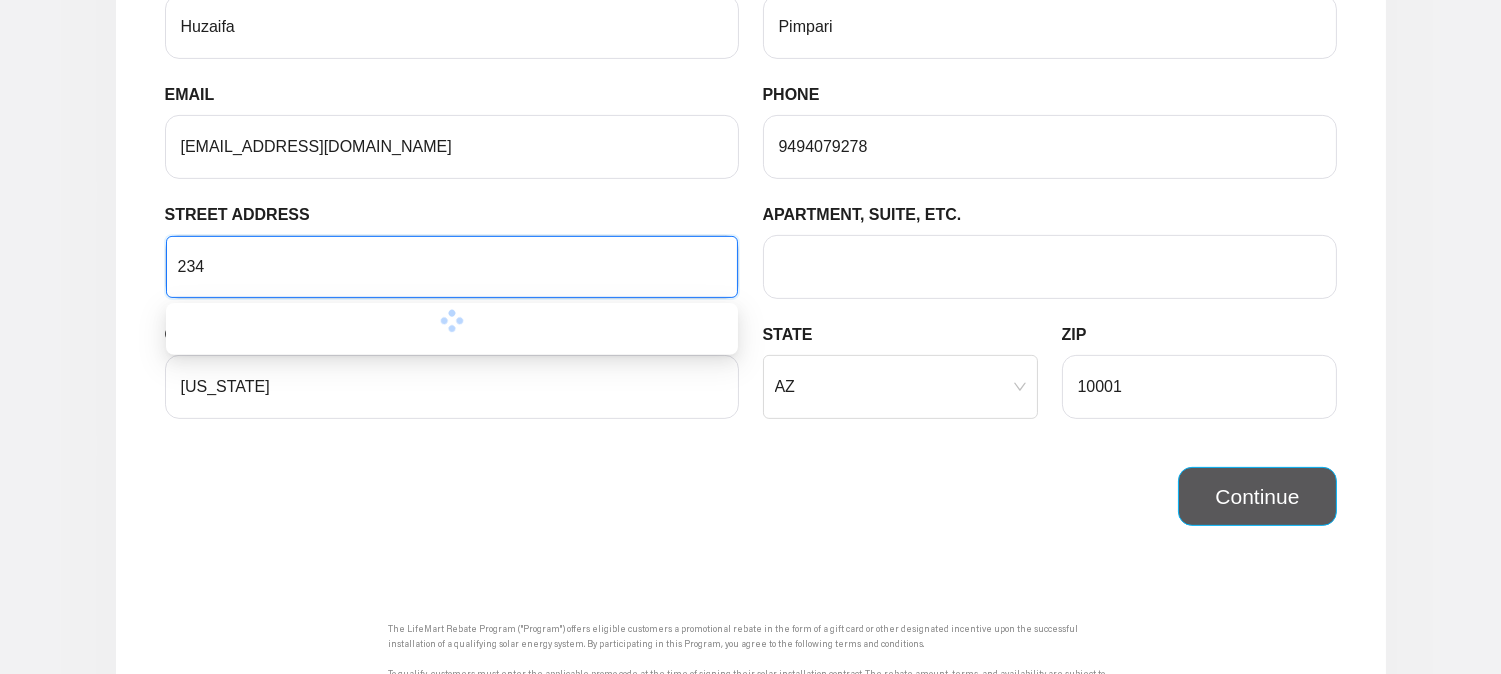 click on "Continue" at bounding box center [1257, 497] 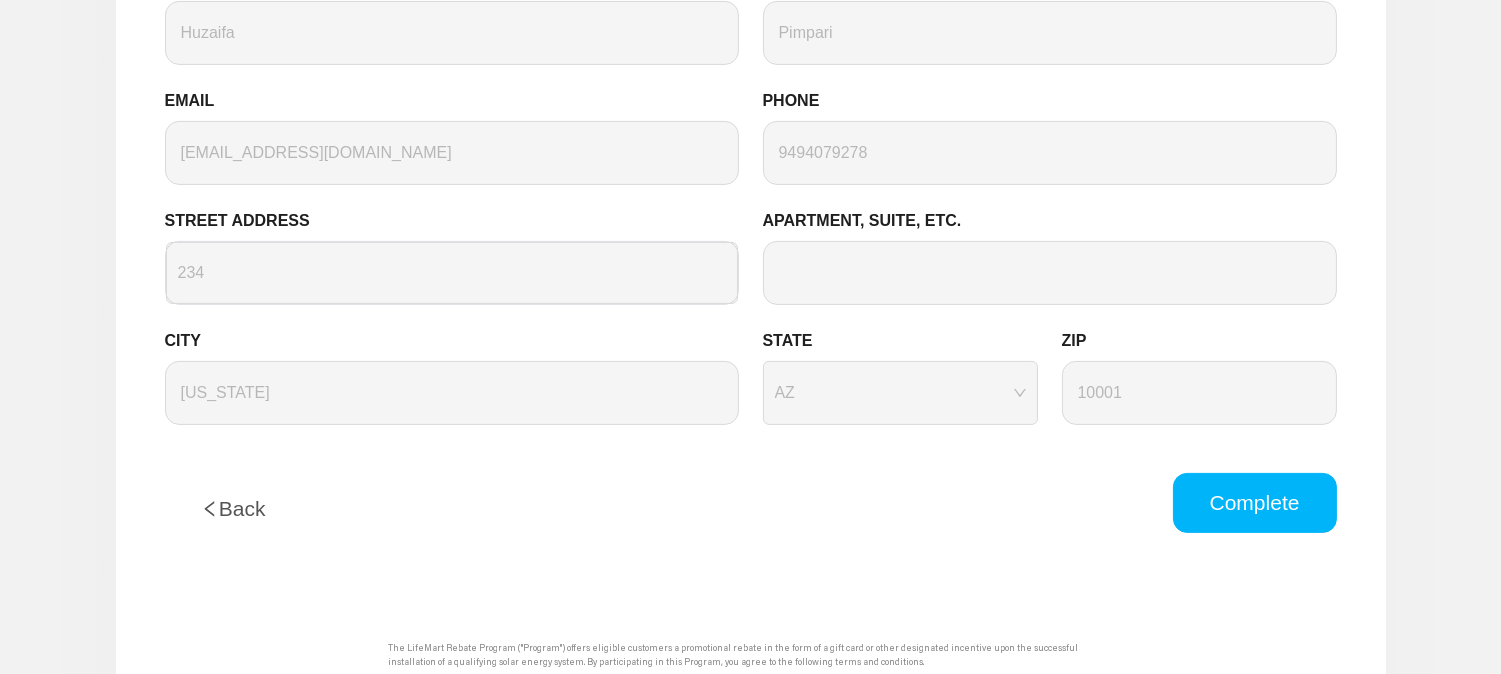 scroll, scrollTop: 1560, scrollLeft: 0, axis: vertical 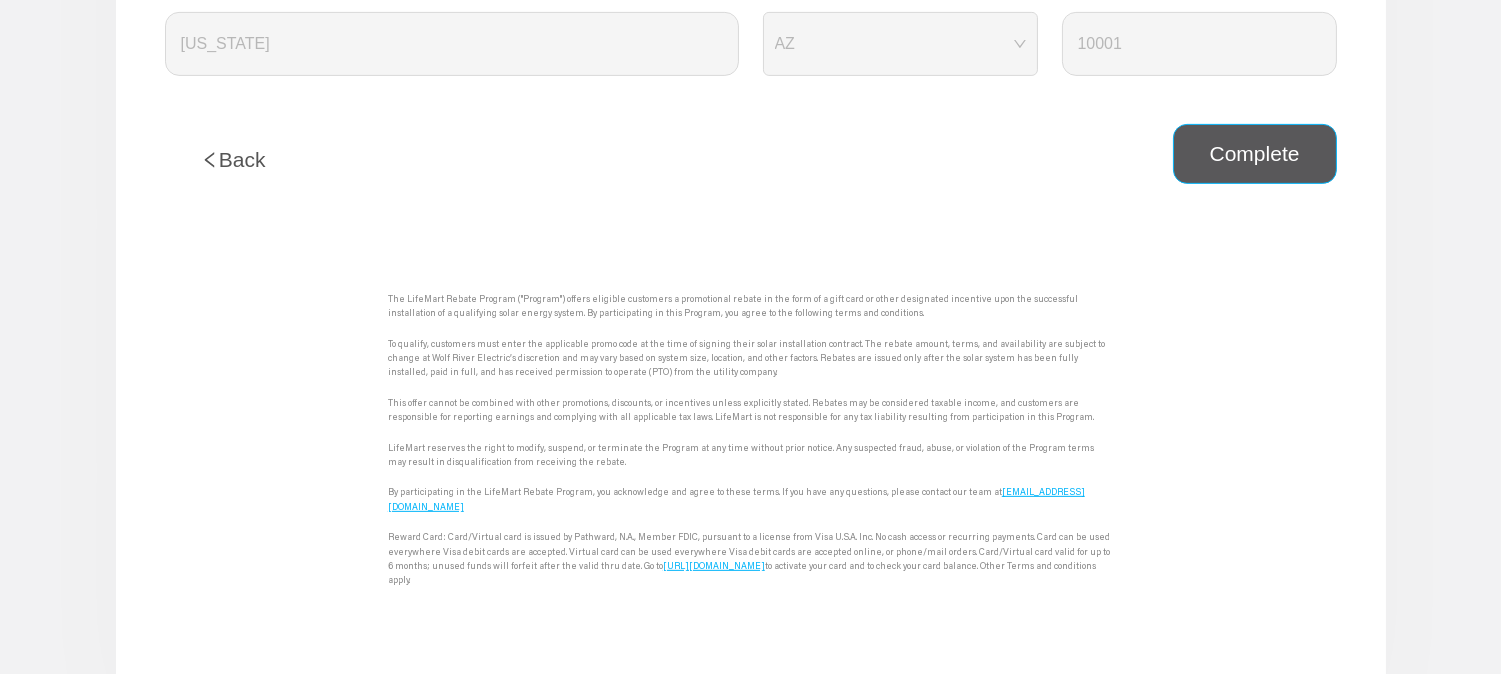 click on "Complete" at bounding box center (1255, 154) 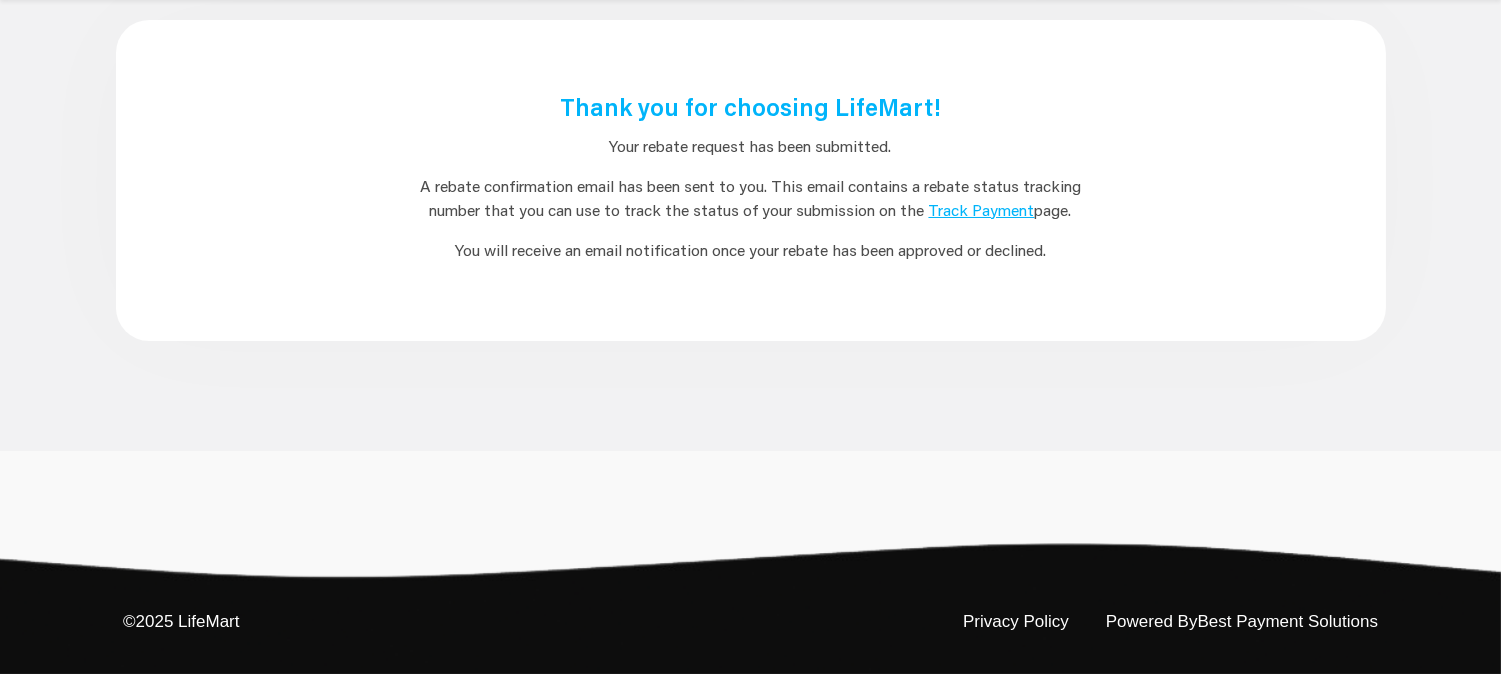 scroll, scrollTop: 0, scrollLeft: 0, axis: both 